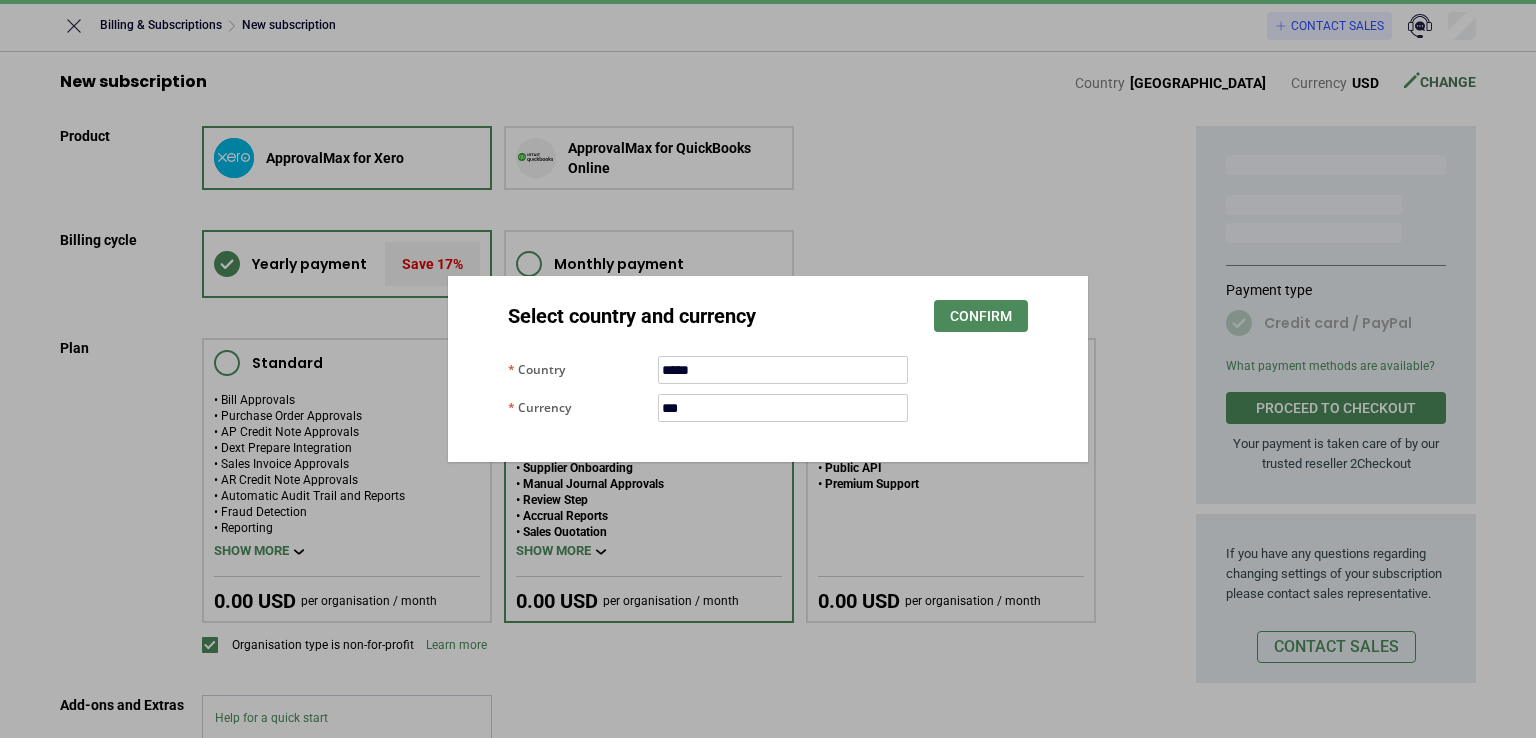 scroll, scrollTop: 0, scrollLeft: 0, axis: both 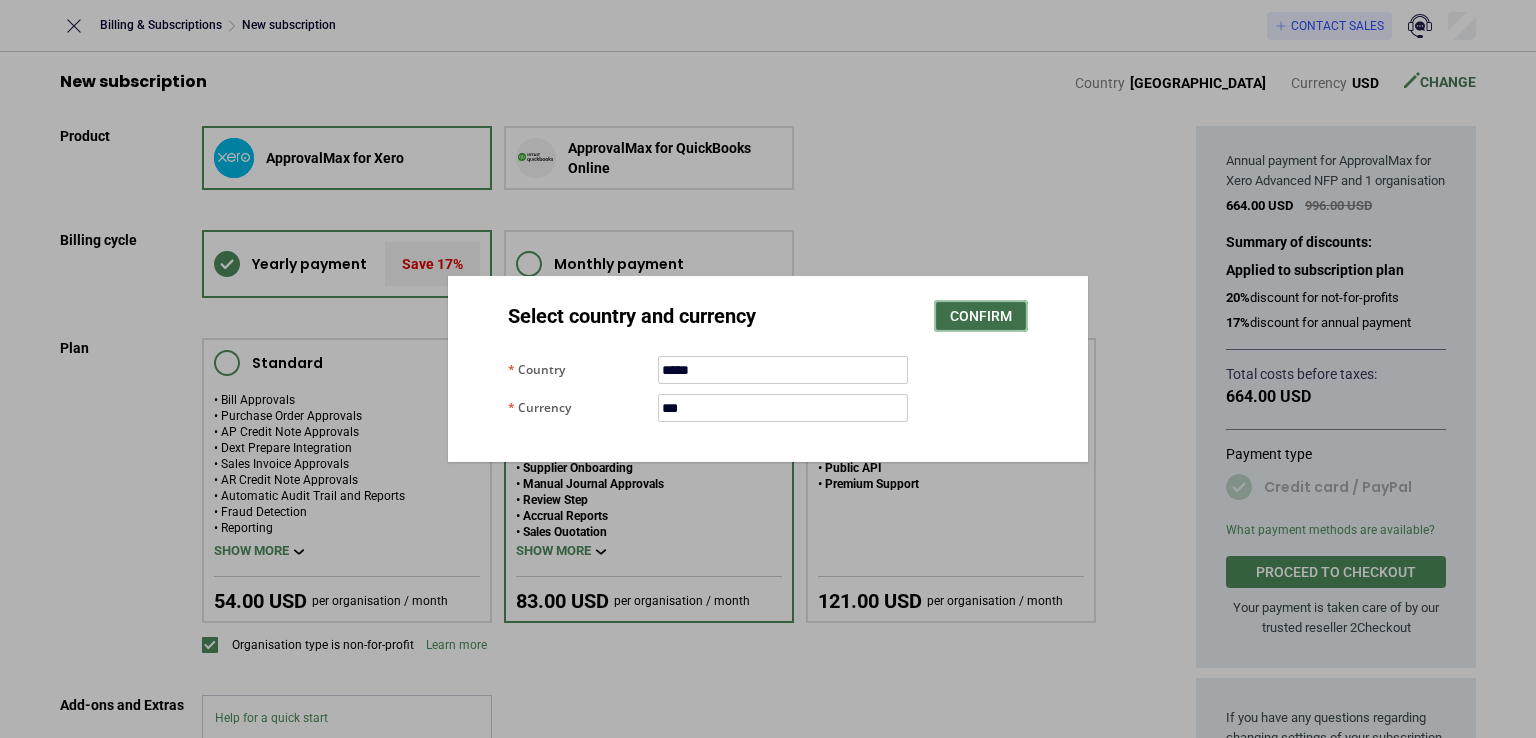 click on "Confirm" at bounding box center (981, 316) 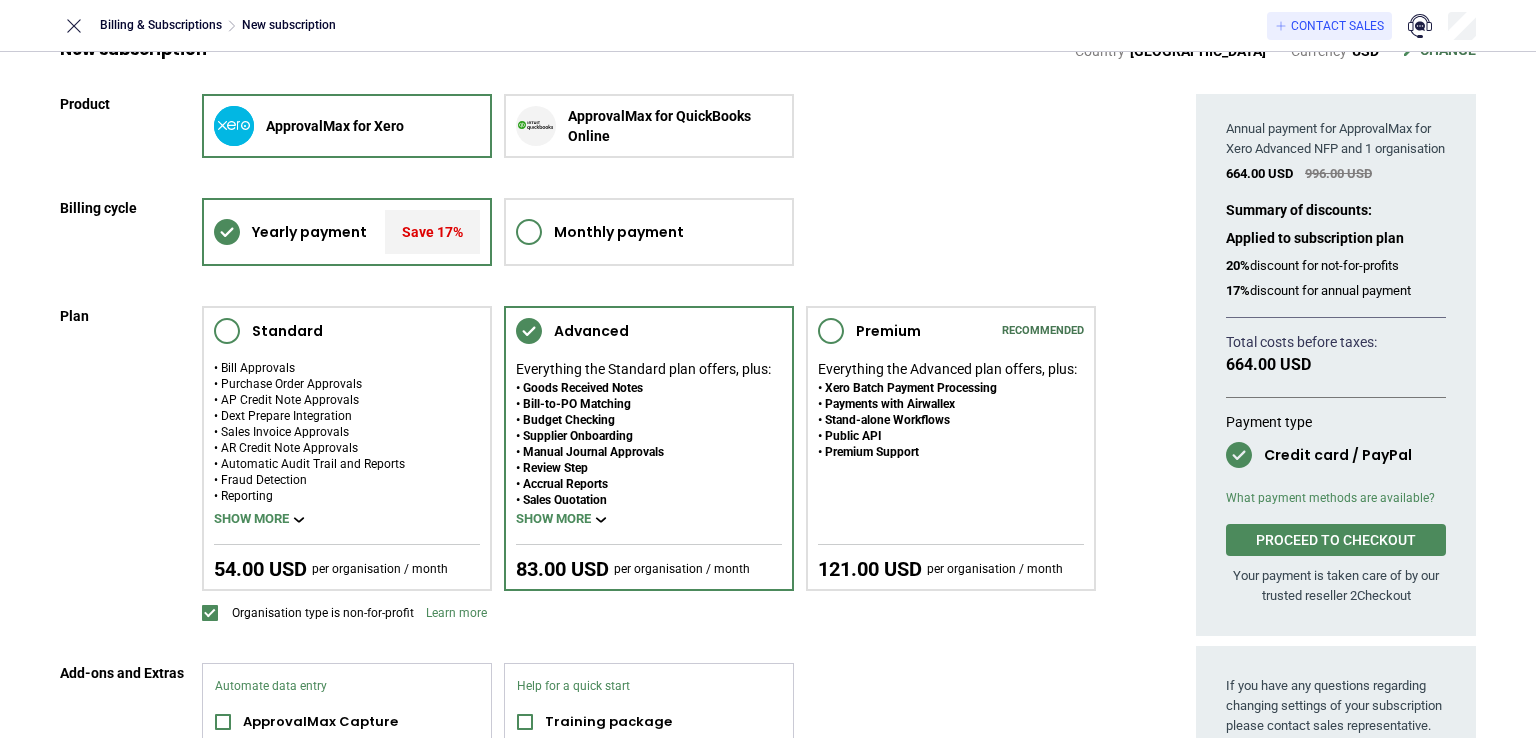 scroll, scrollTop: 0, scrollLeft: 0, axis: both 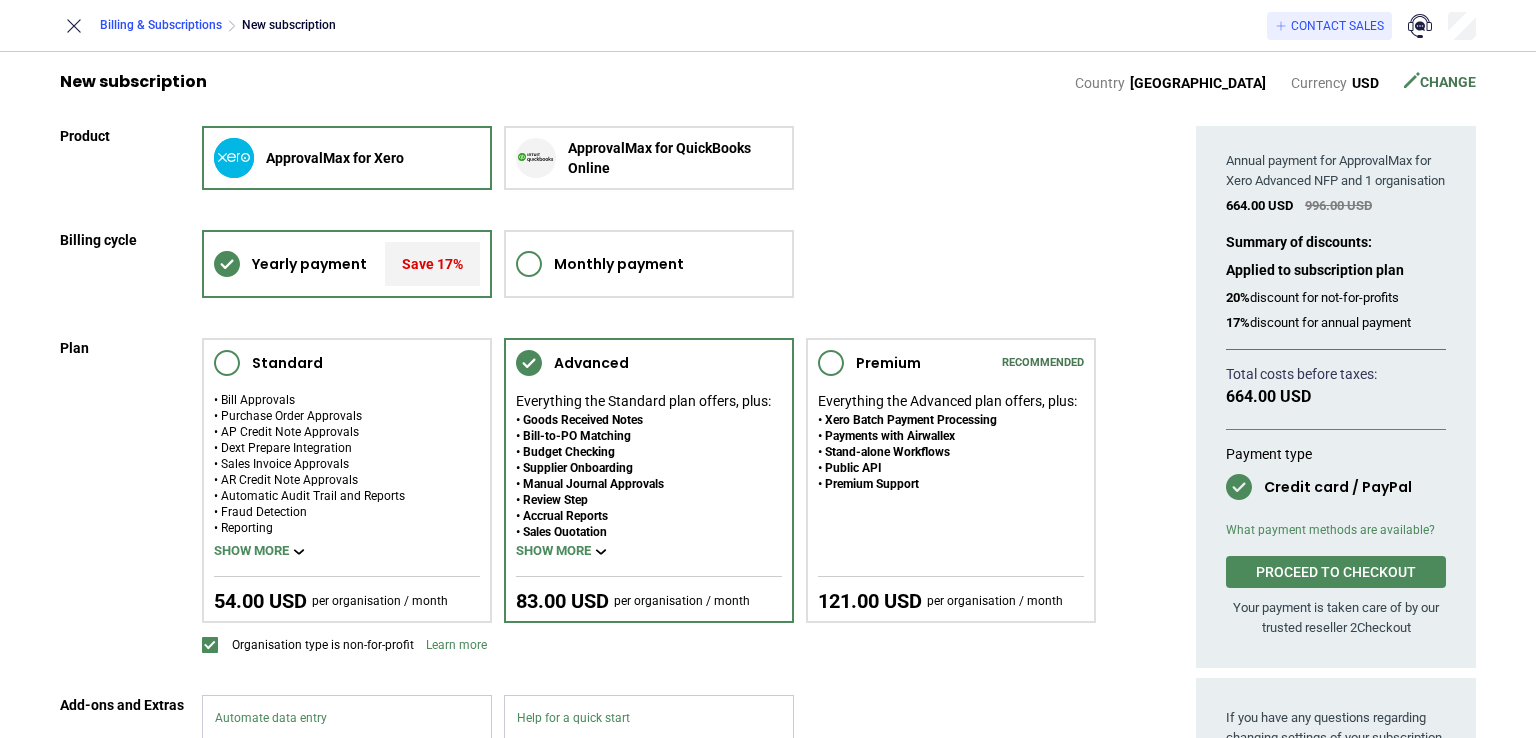 click on "Billing & Subscriptions" at bounding box center (161, 25) 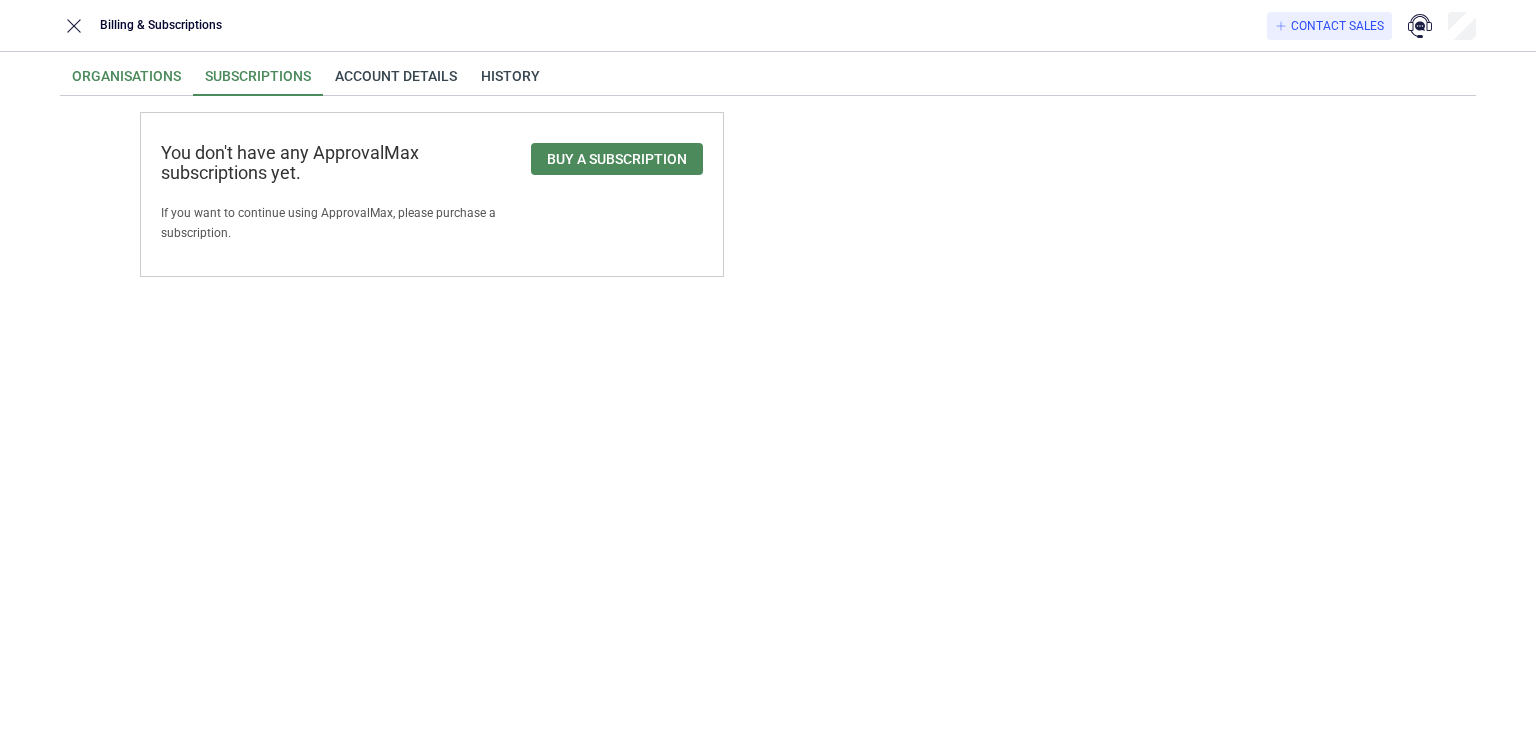 click on "Organisations" at bounding box center [126, 82] 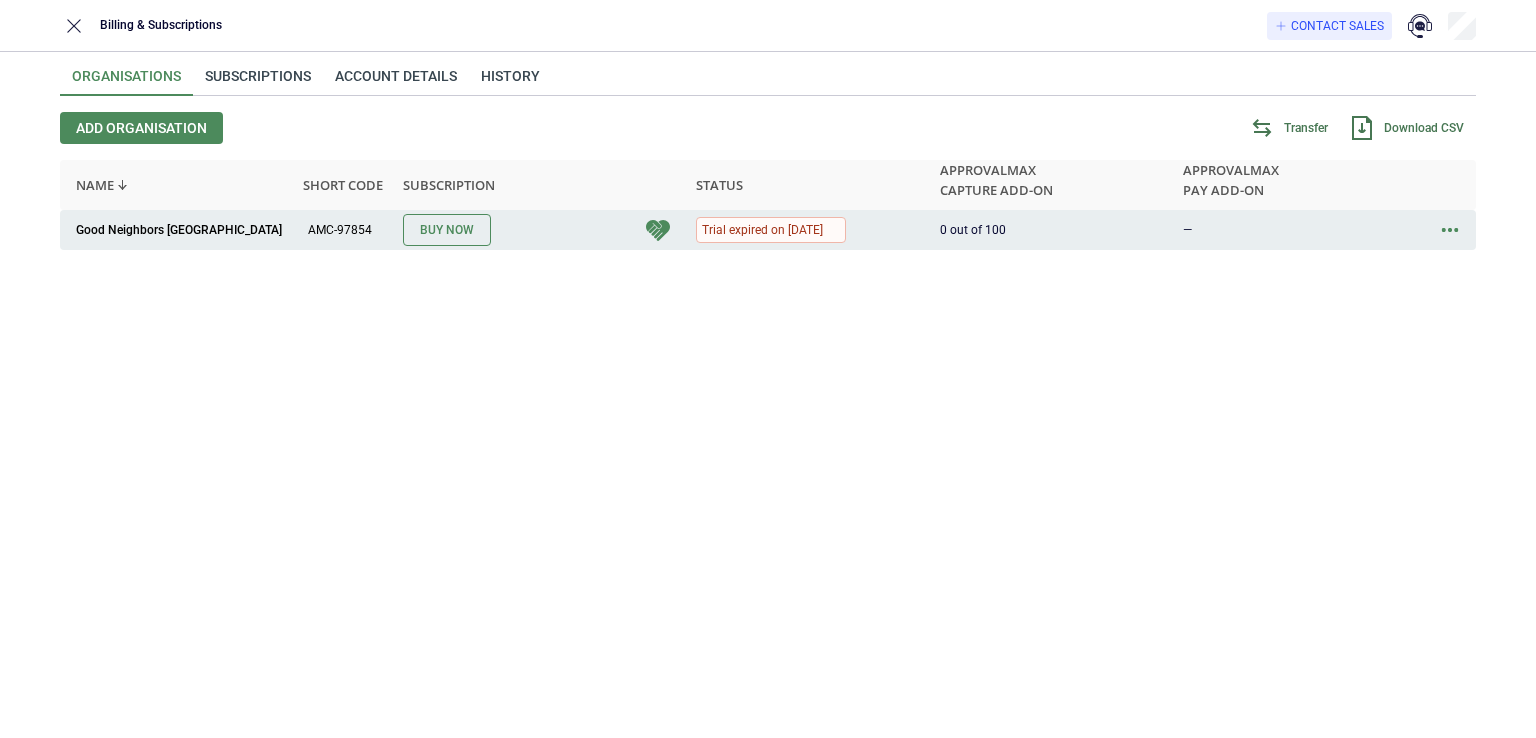 click at bounding box center [1450, 230] 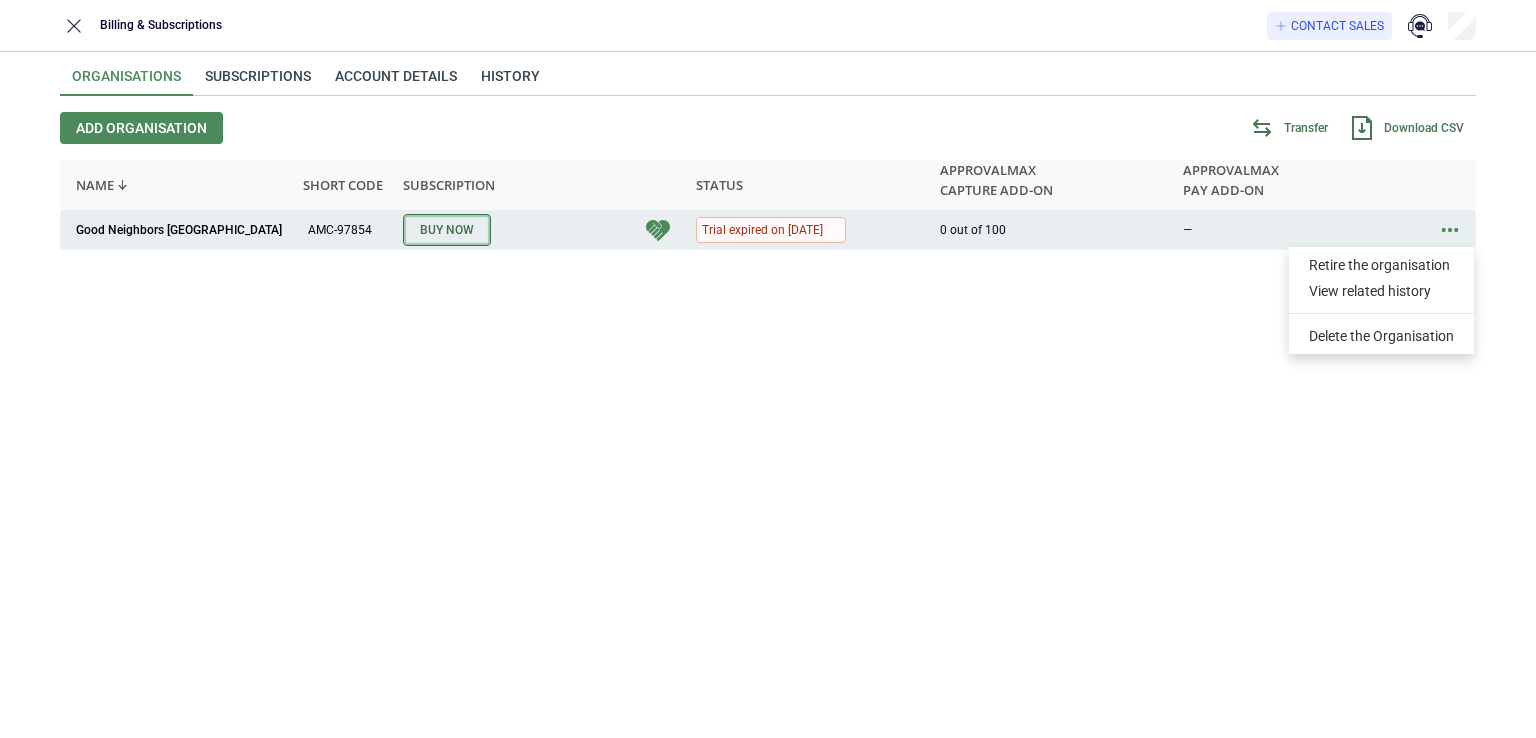 click on "Buy Now" at bounding box center (447, 230) 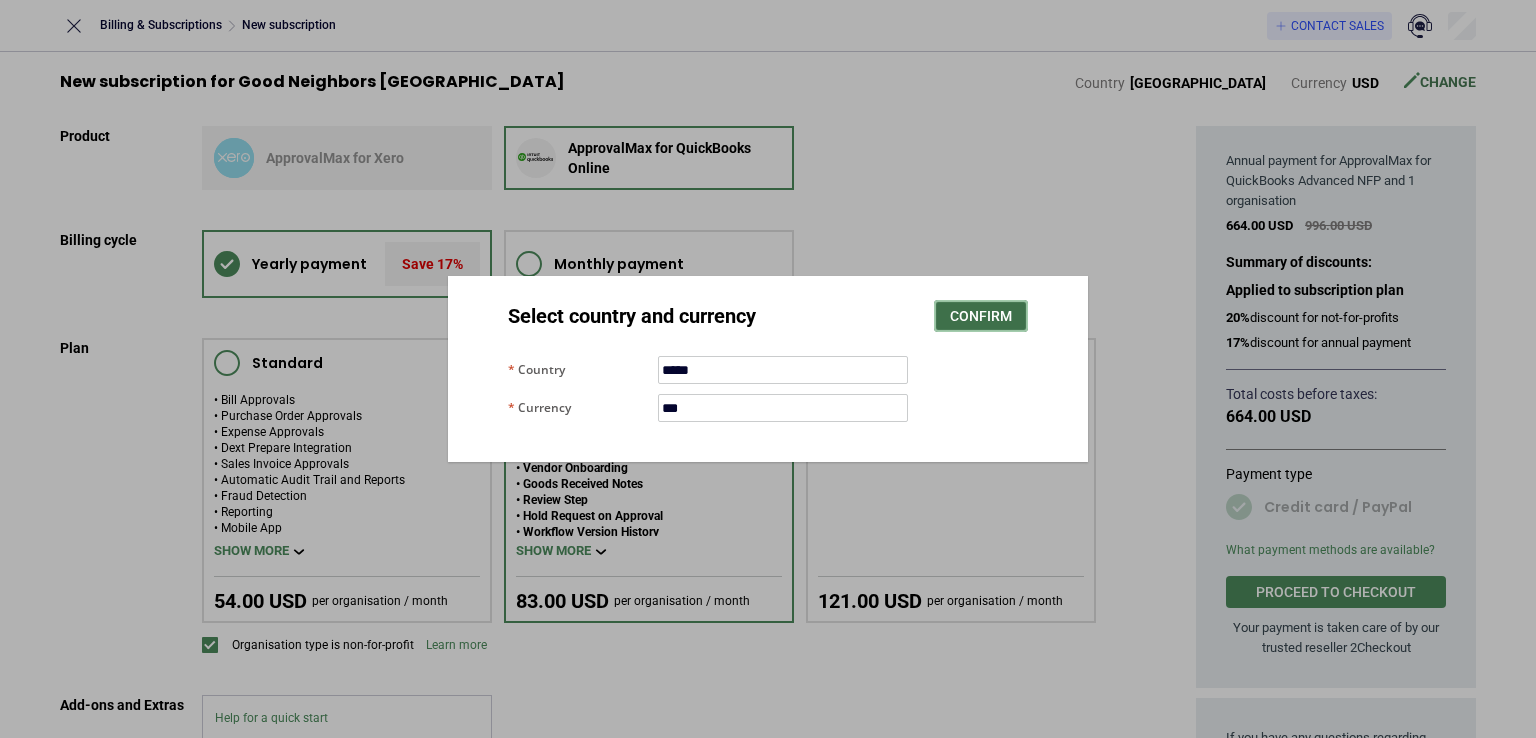 click on "Confirm" at bounding box center [981, 316] 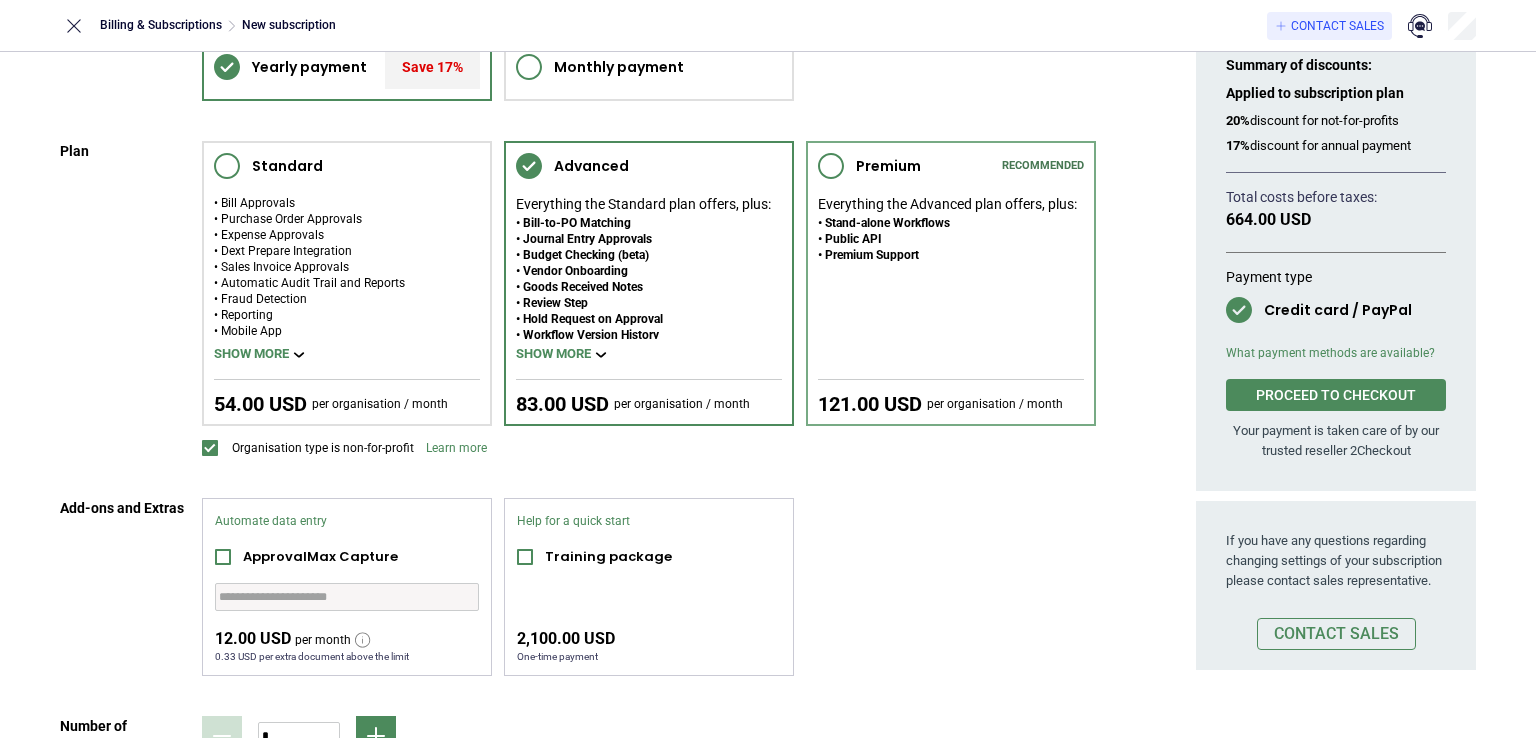 scroll, scrollTop: 200, scrollLeft: 0, axis: vertical 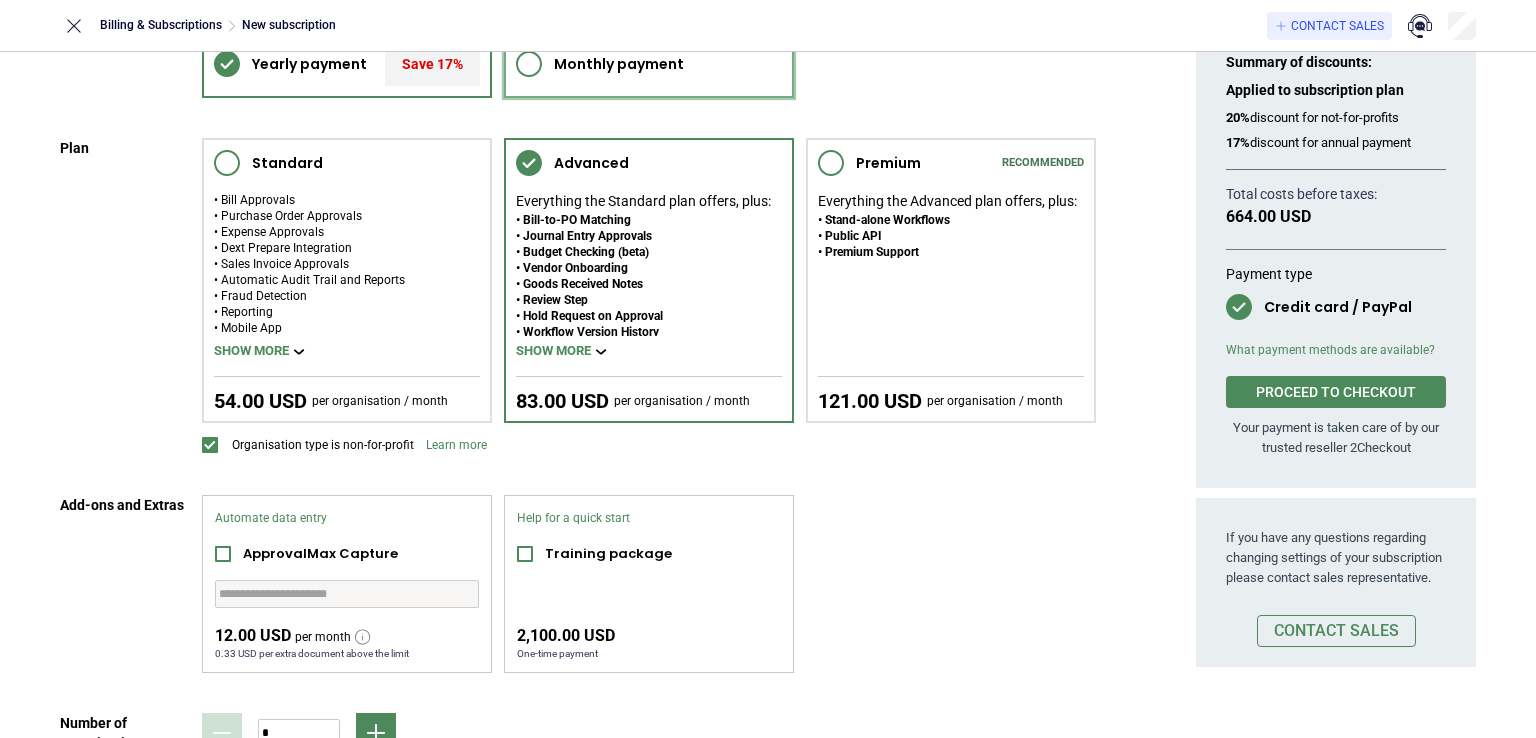 click on "Monthly payment" at bounding box center [619, 64] 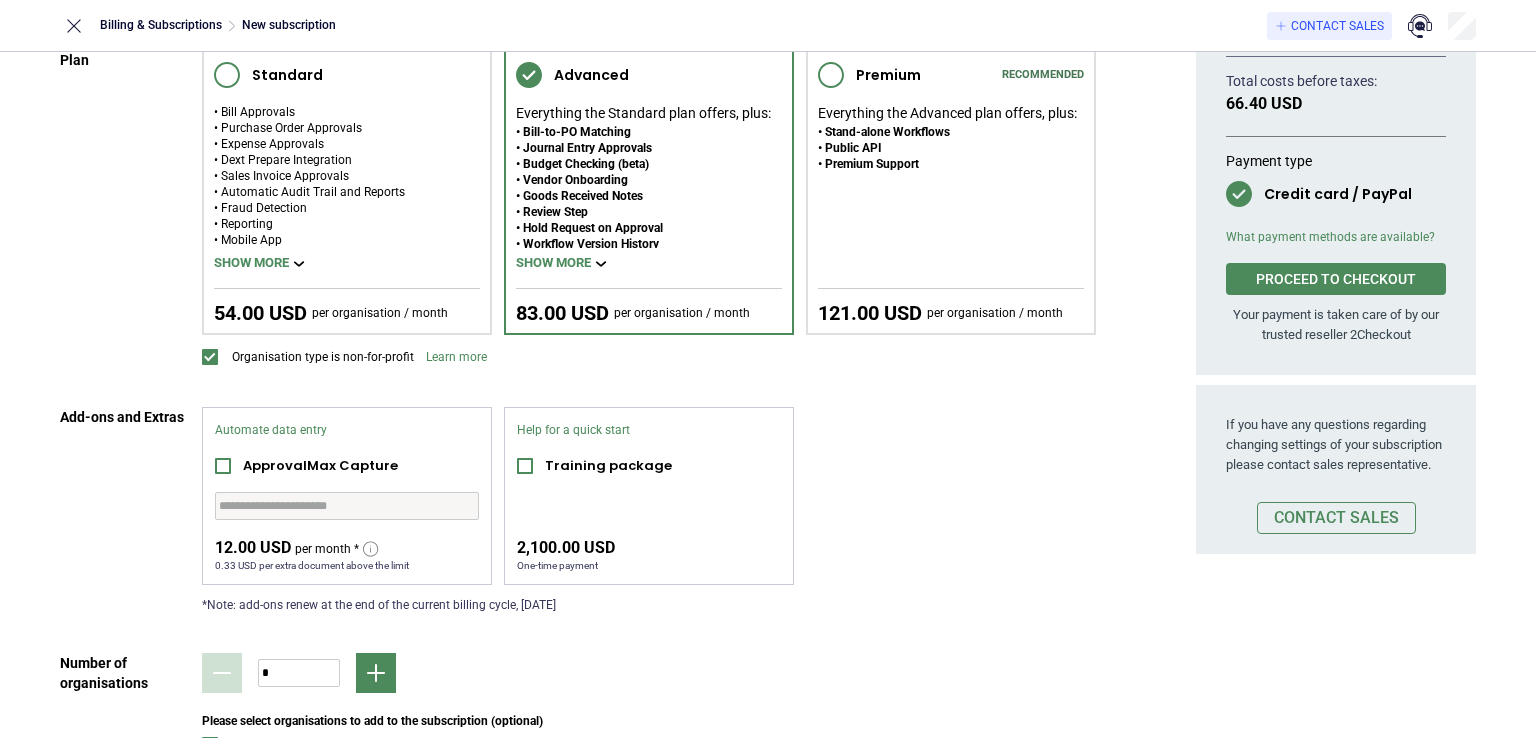 scroll, scrollTop: 300, scrollLeft: 0, axis: vertical 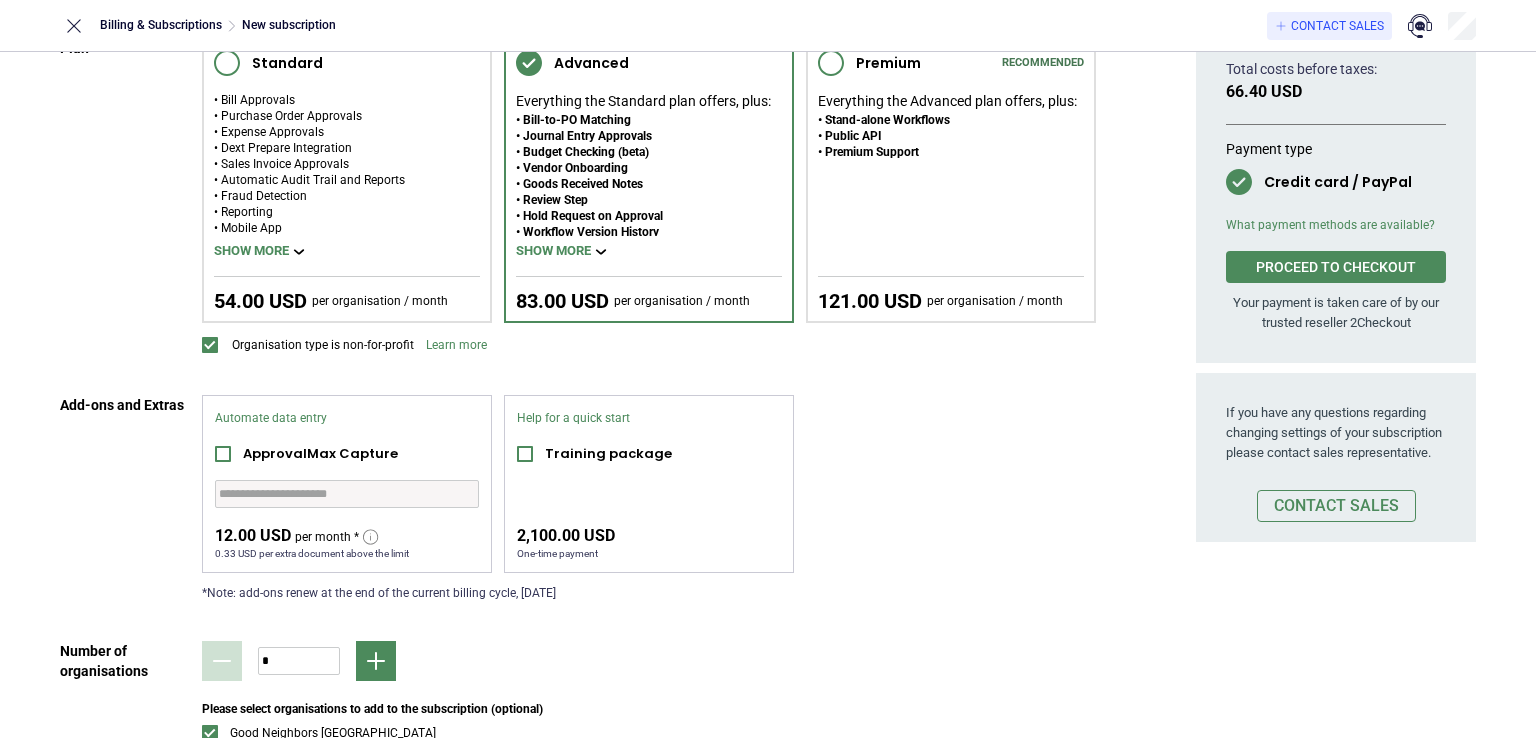 click on "**********" at bounding box center (649, 498) 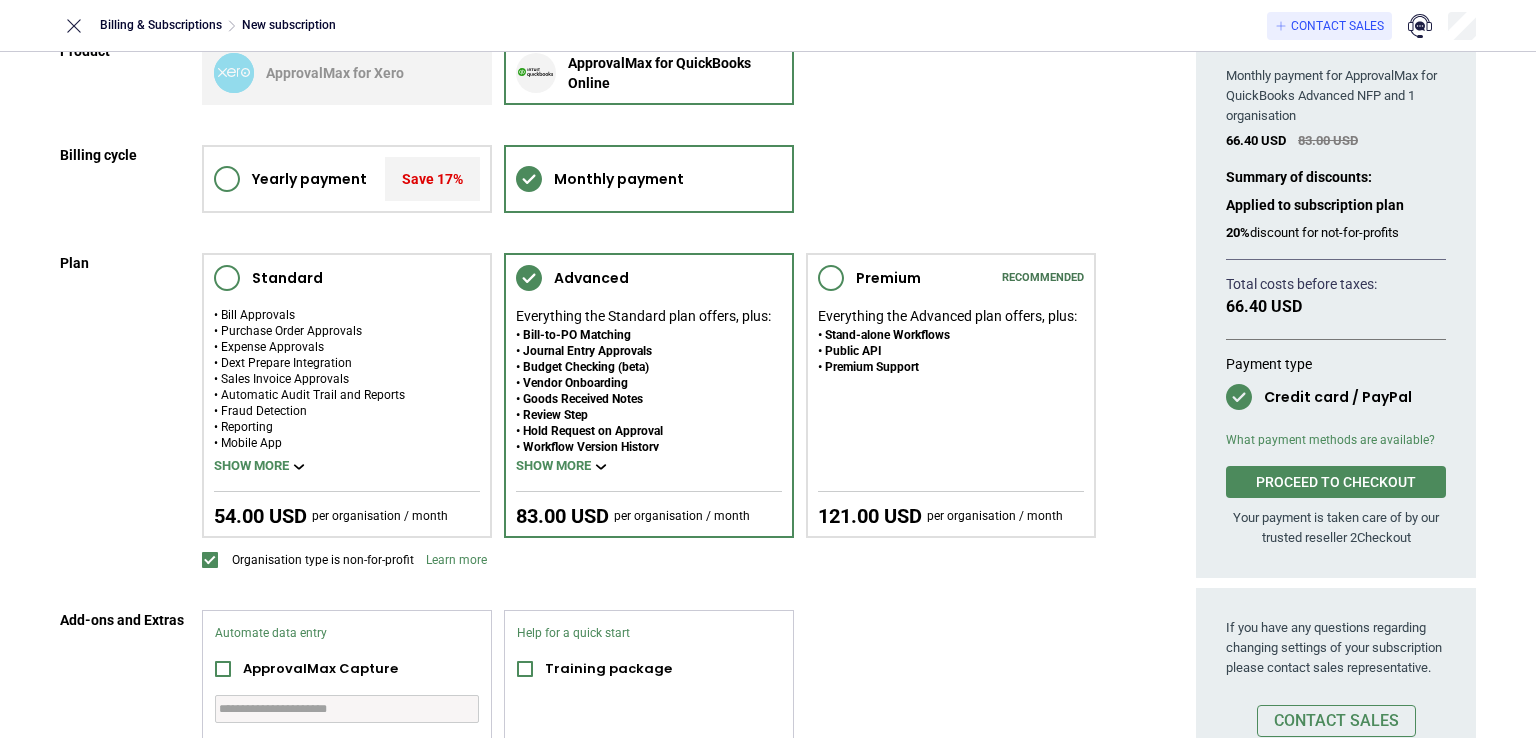 scroll, scrollTop: 0, scrollLeft: 0, axis: both 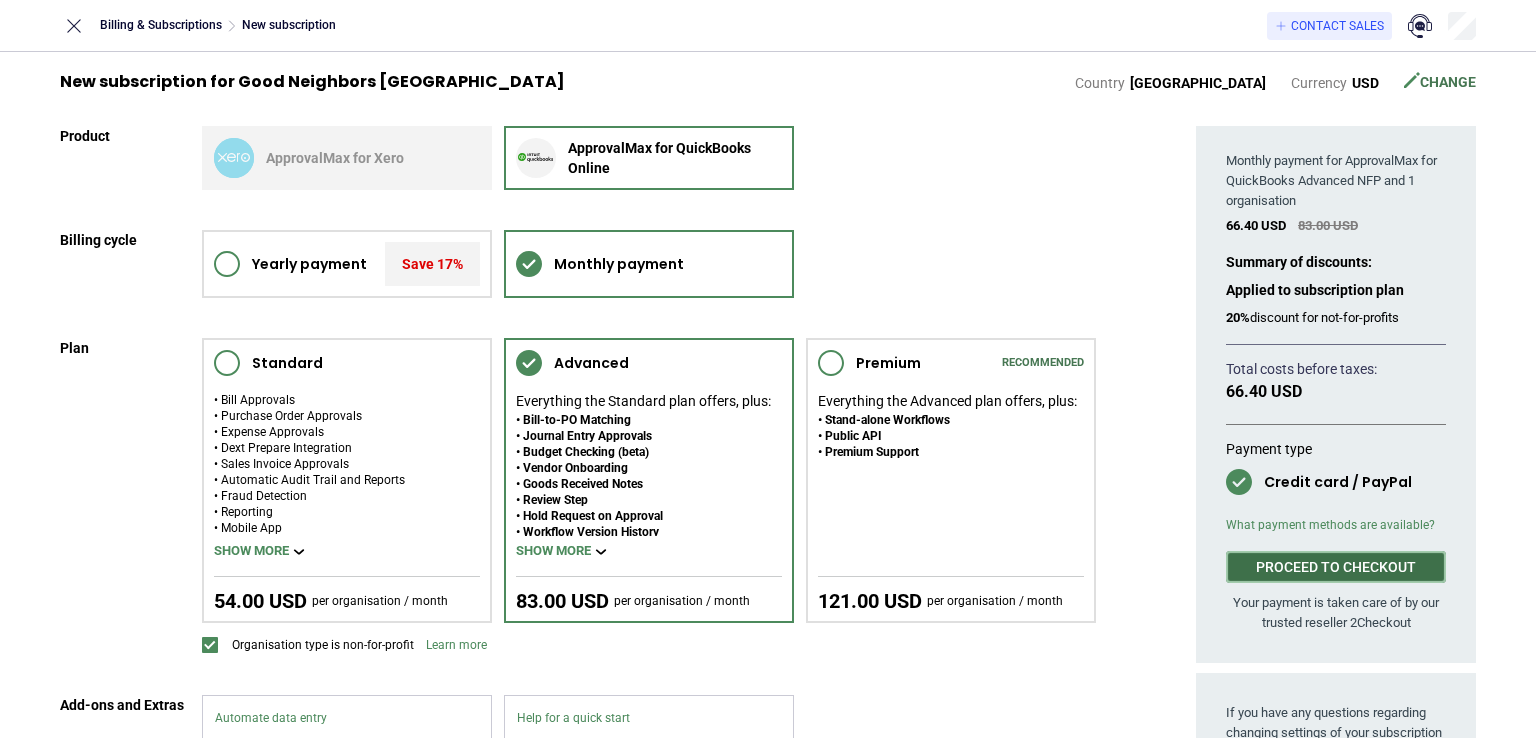 click on "PROCEED TO CHECKOUT" at bounding box center (1336, 567) 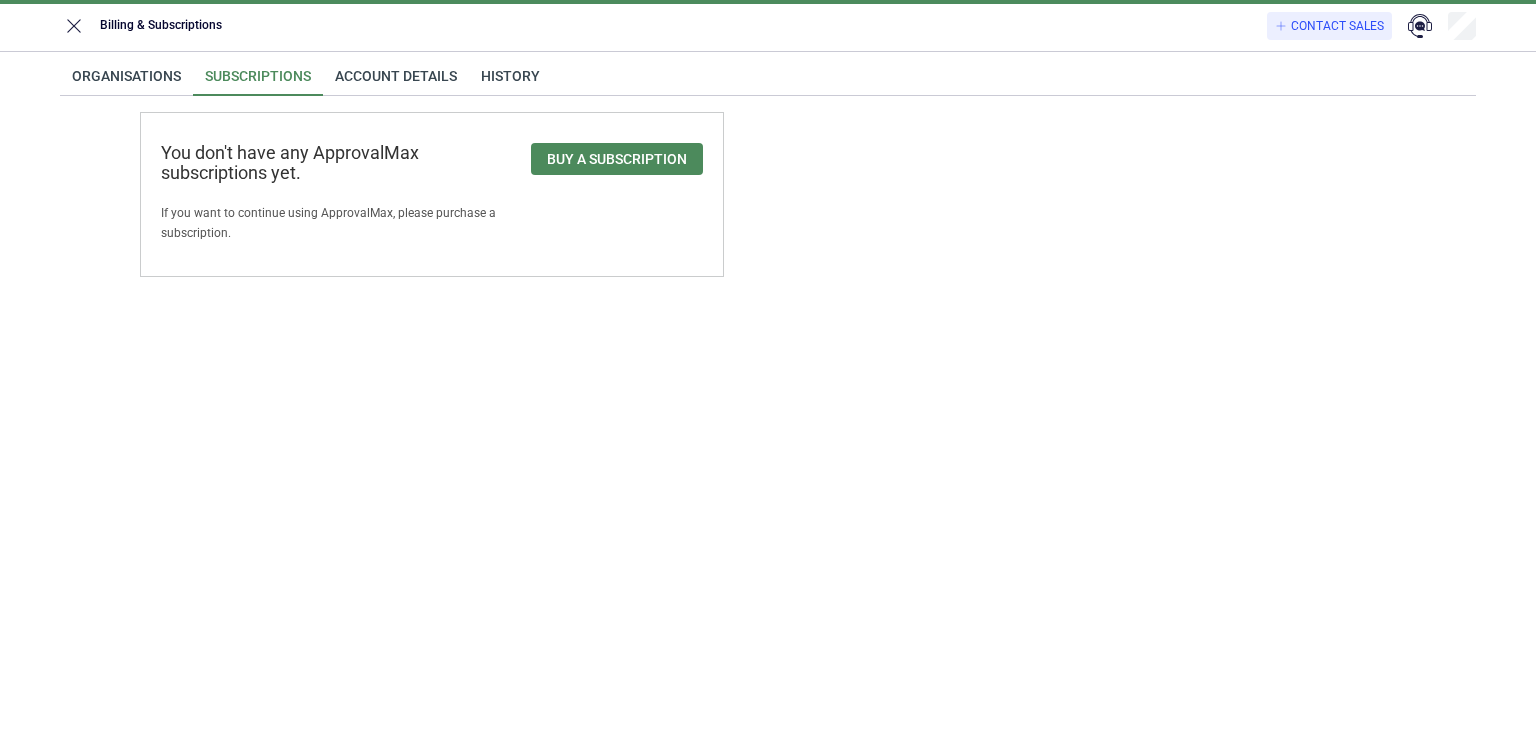 scroll, scrollTop: 0, scrollLeft: 0, axis: both 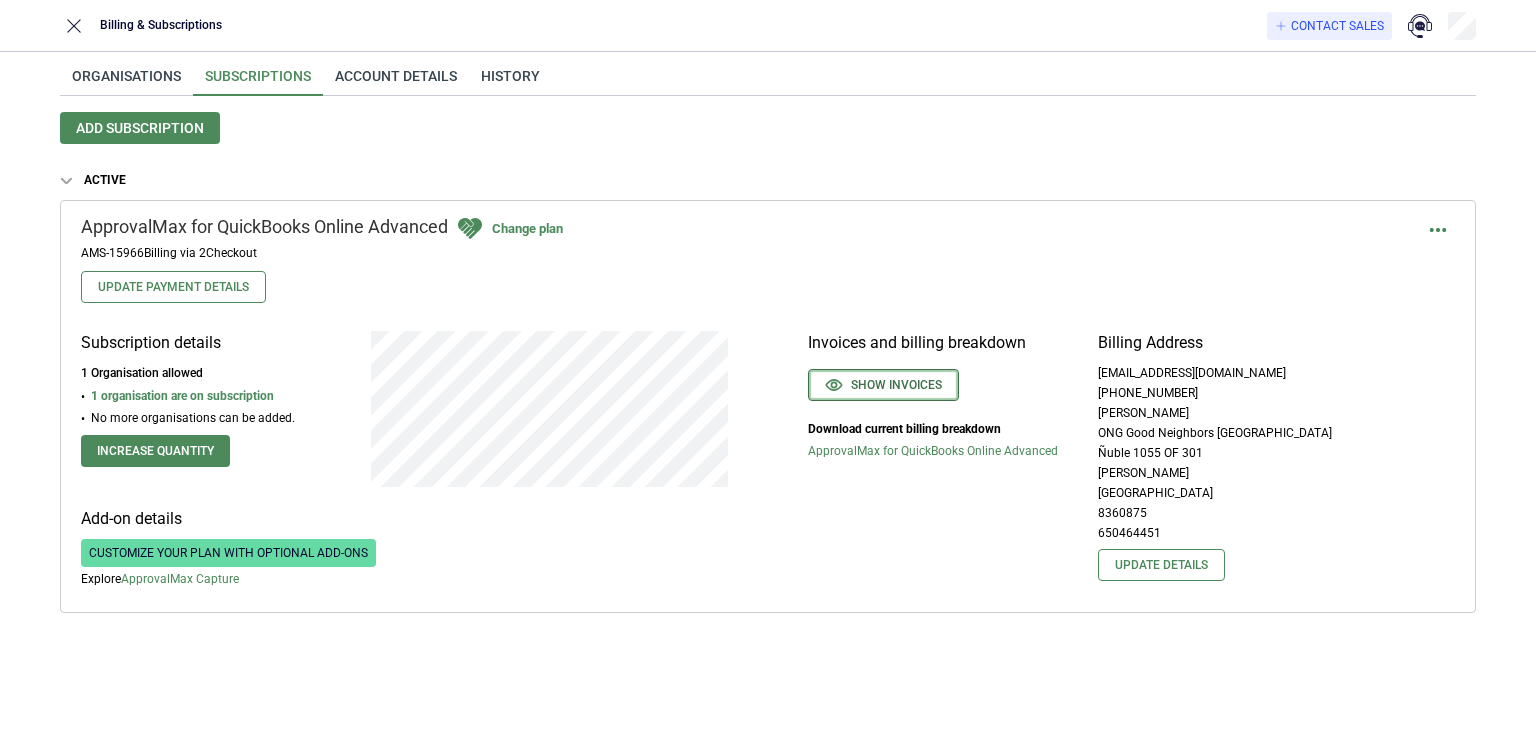 click on "Show invoices" at bounding box center [883, 385] 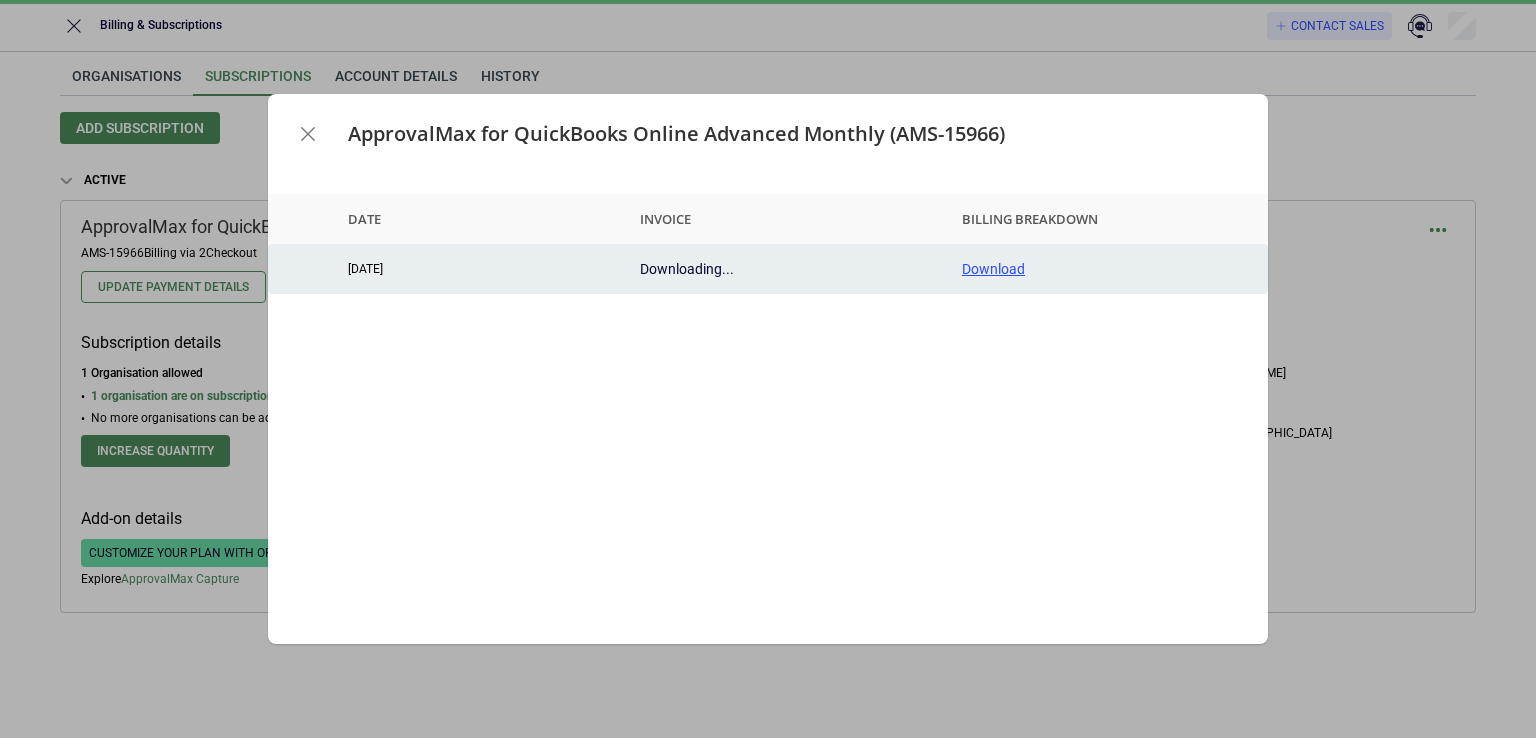 click on "Download" at bounding box center (1107, 269) 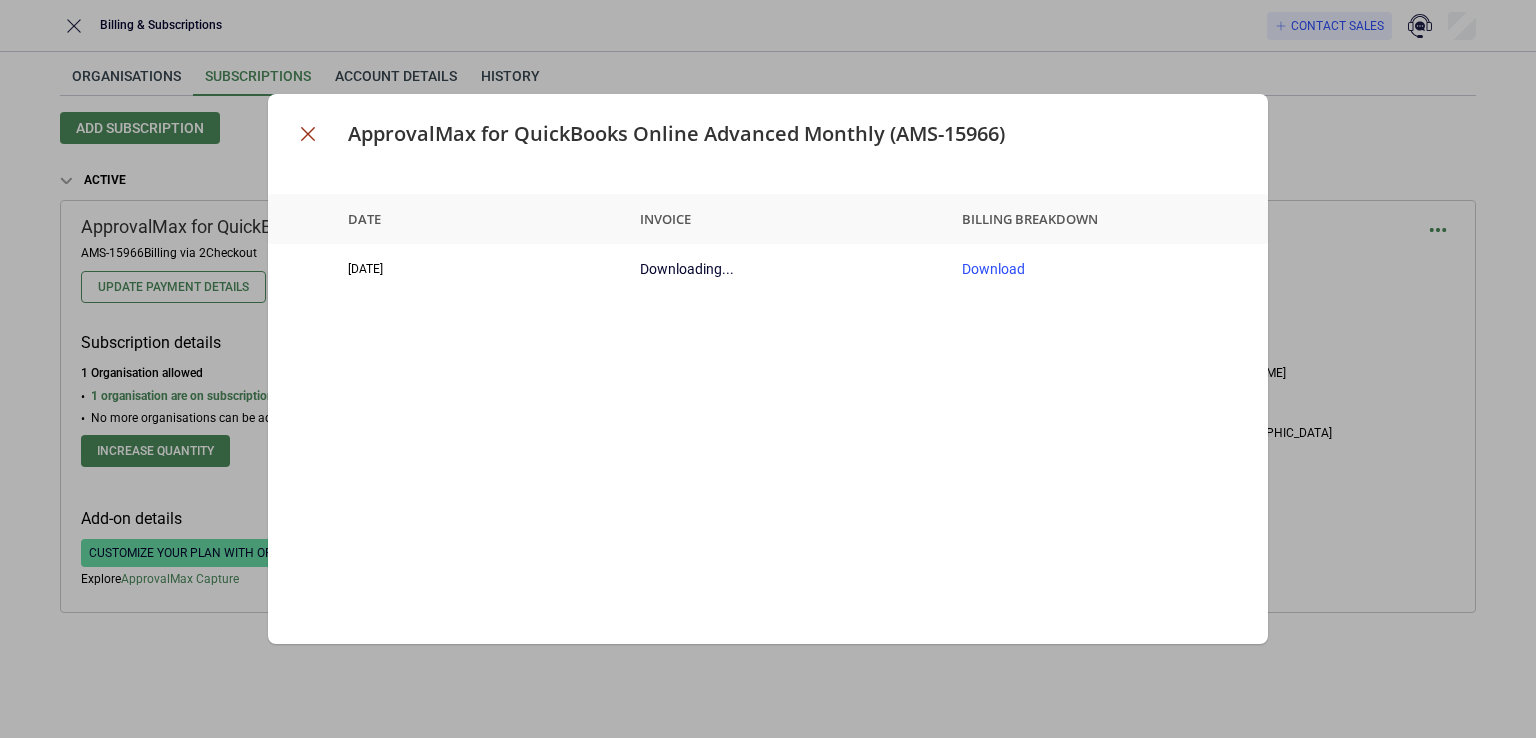 click 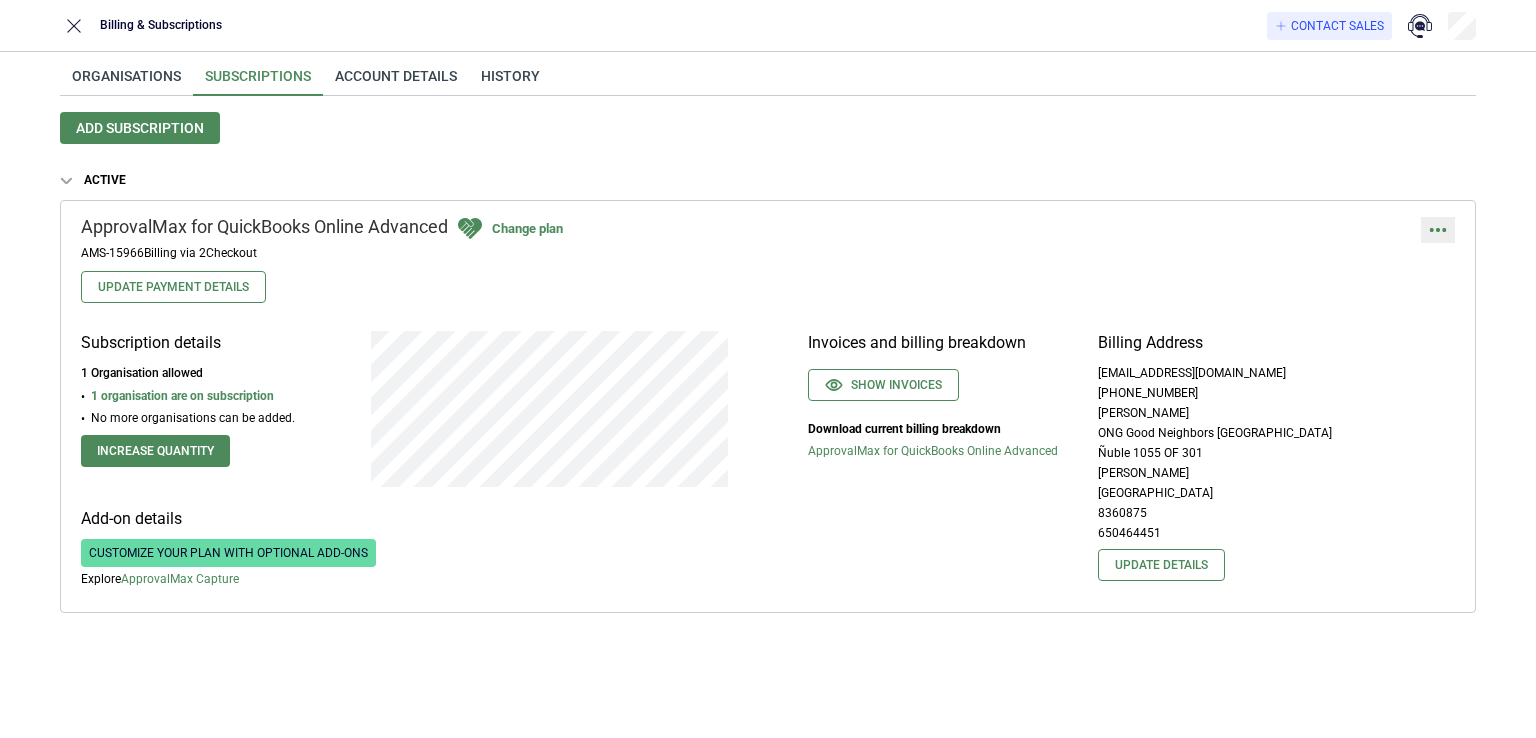 click at bounding box center [1438, 230] 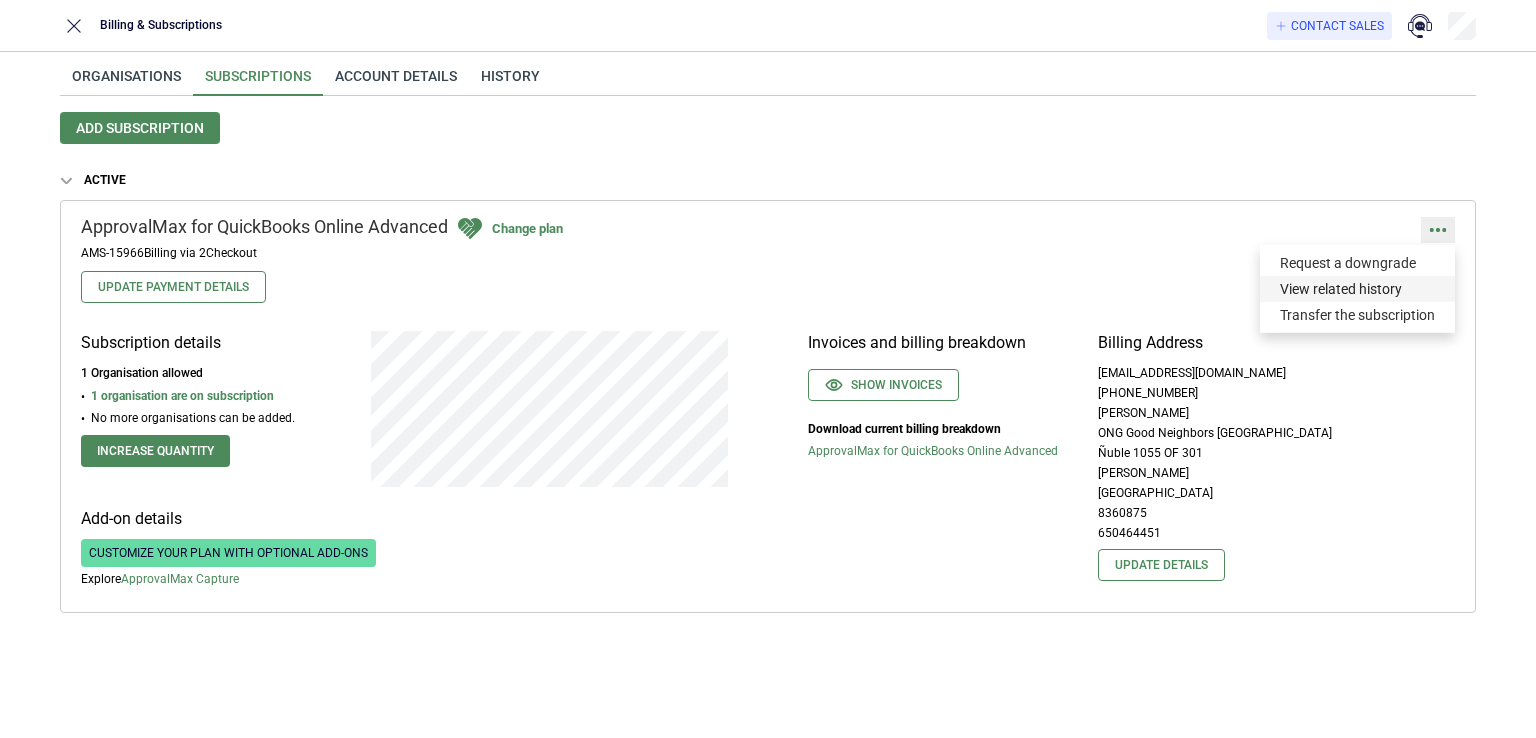 click on "View related history" at bounding box center [1357, 289] 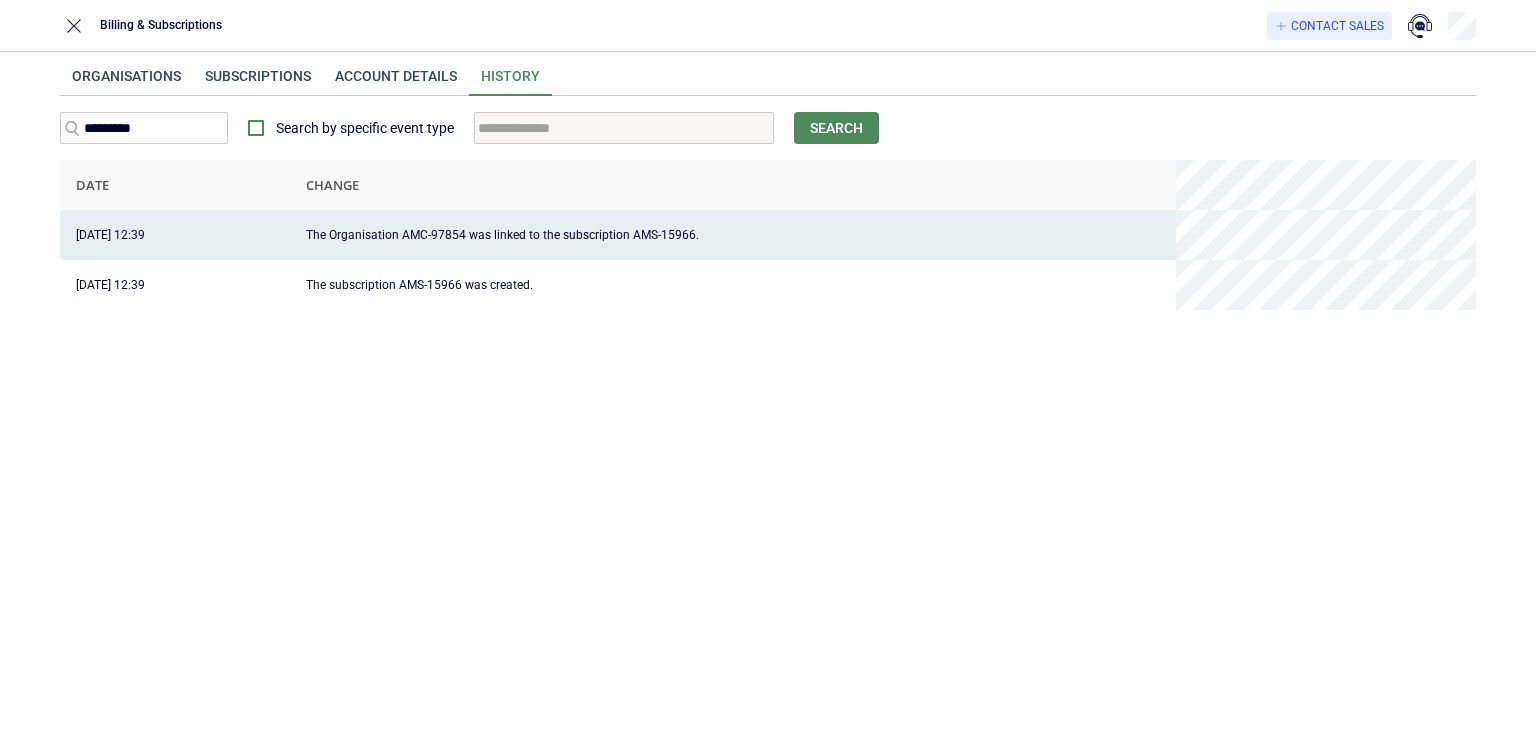 click on "The Organisation AMC-97854 was linked to the subscription AMS-15966." at bounding box center [733, 235] 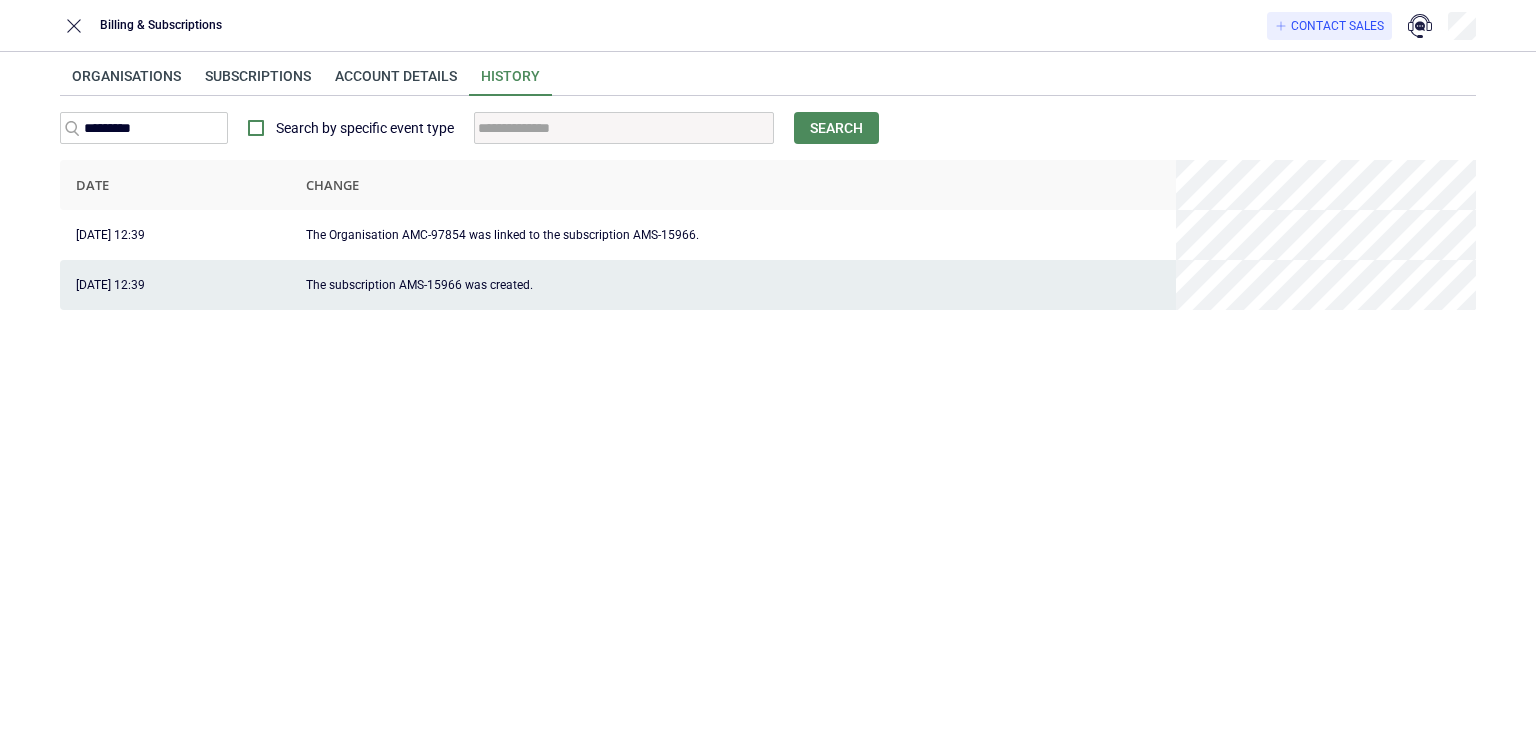 click on "The subscription AMS-15966 was created." at bounding box center [733, 285] 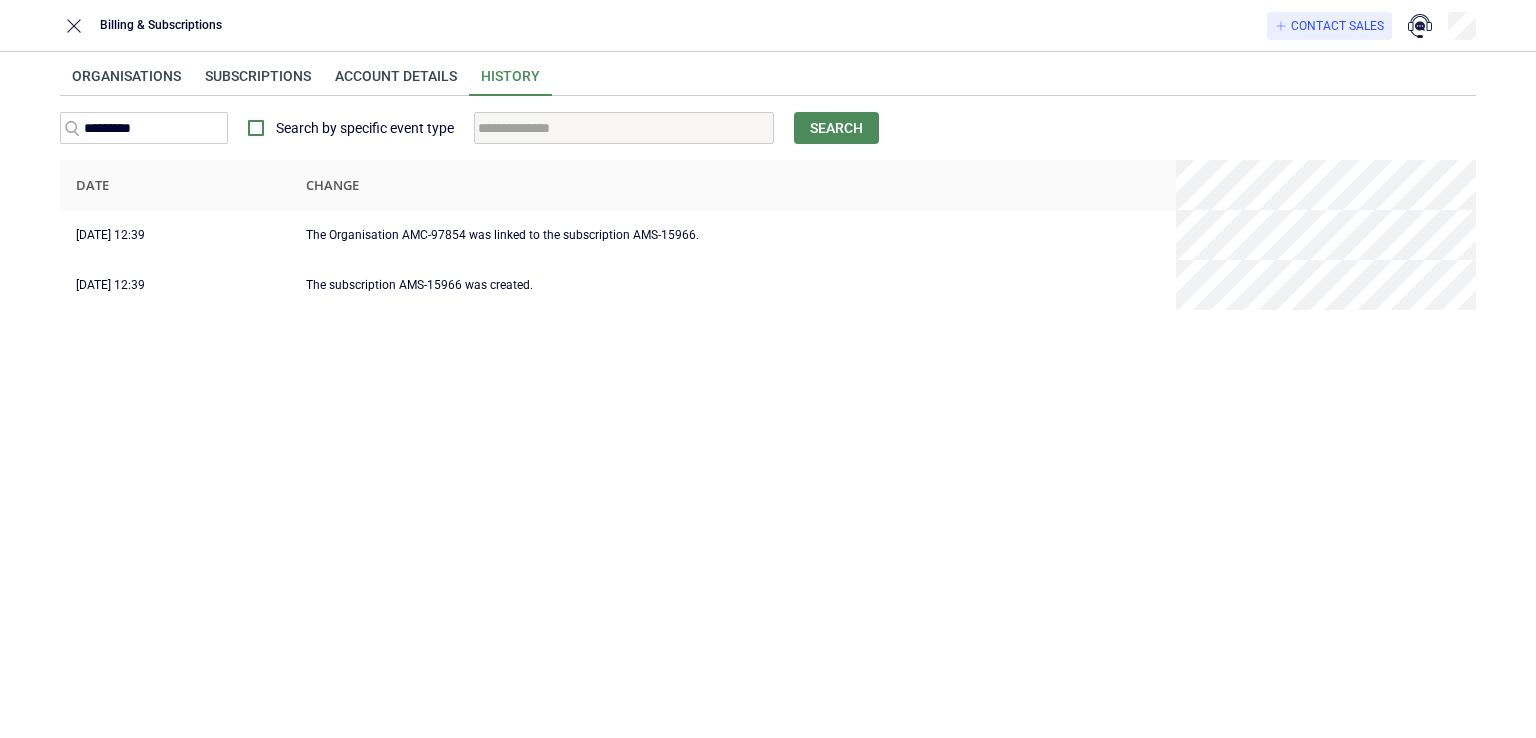 drag, startPoint x: 1204, startPoint y: 490, endPoint x: 1211, endPoint y: 529, distance: 39.623226 